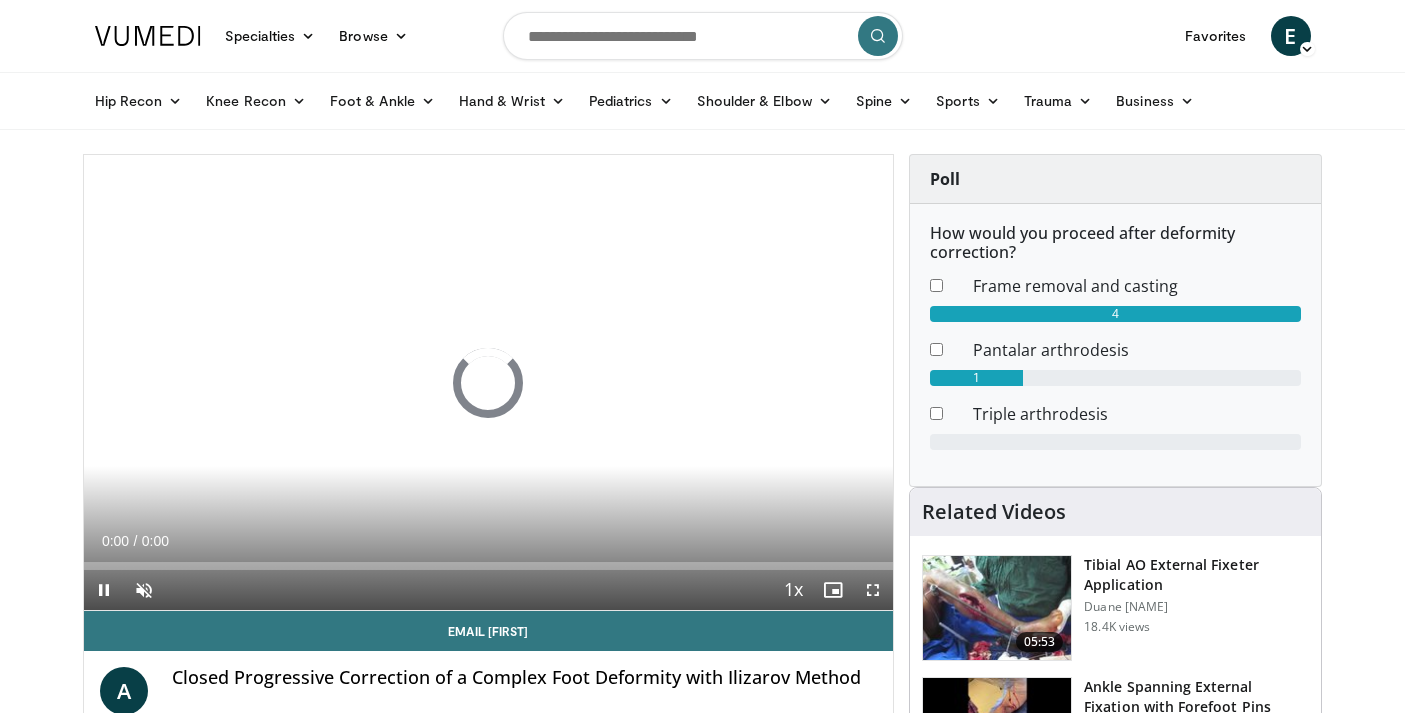 scroll, scrollTop: 39, scrollLeft: 0, axis: vertical 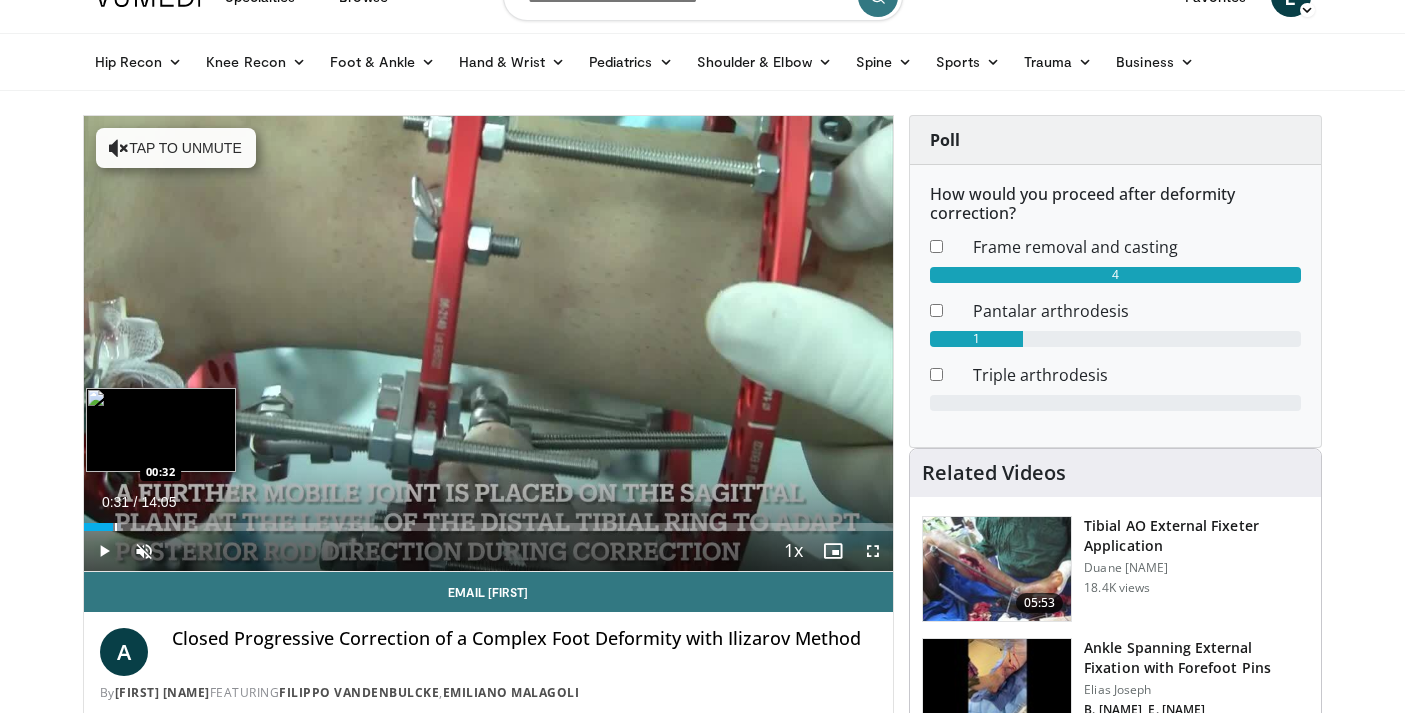 click at bounding box center [103, 527] 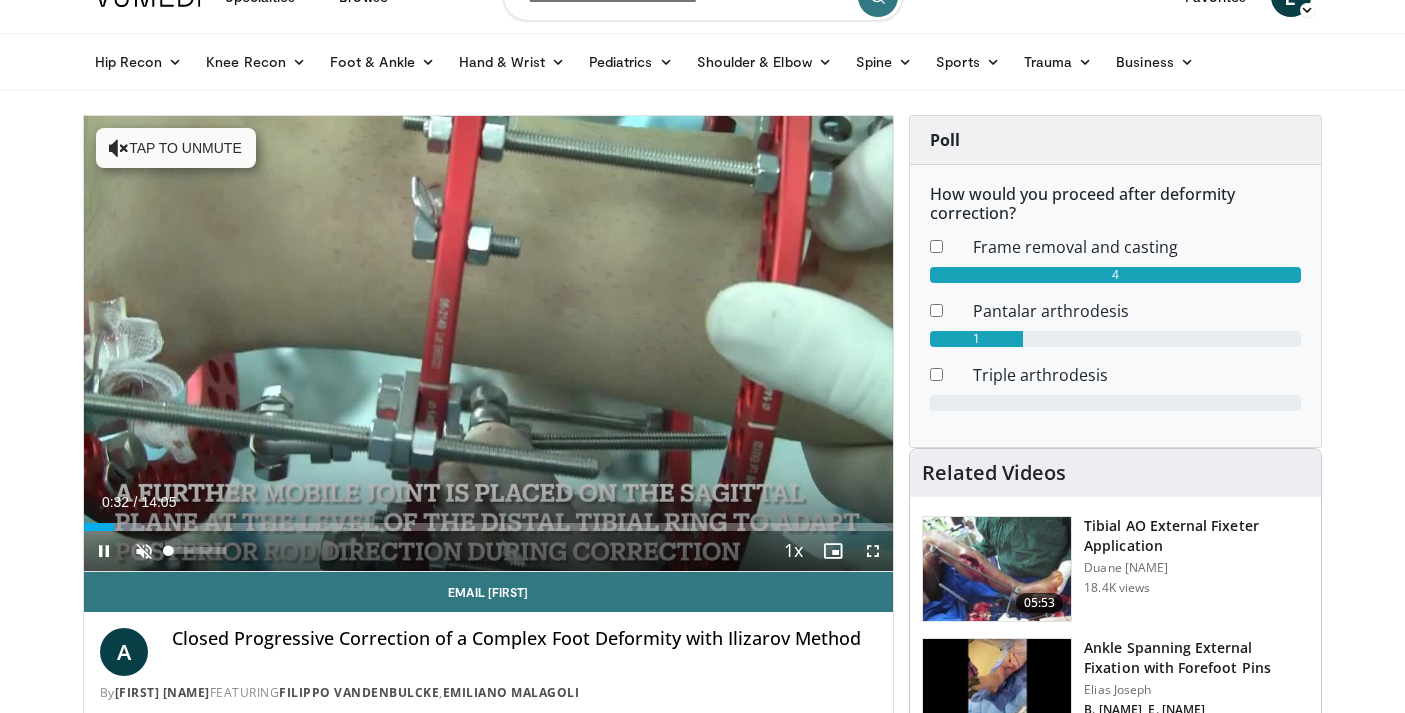 click at bounding box center (144, 551) 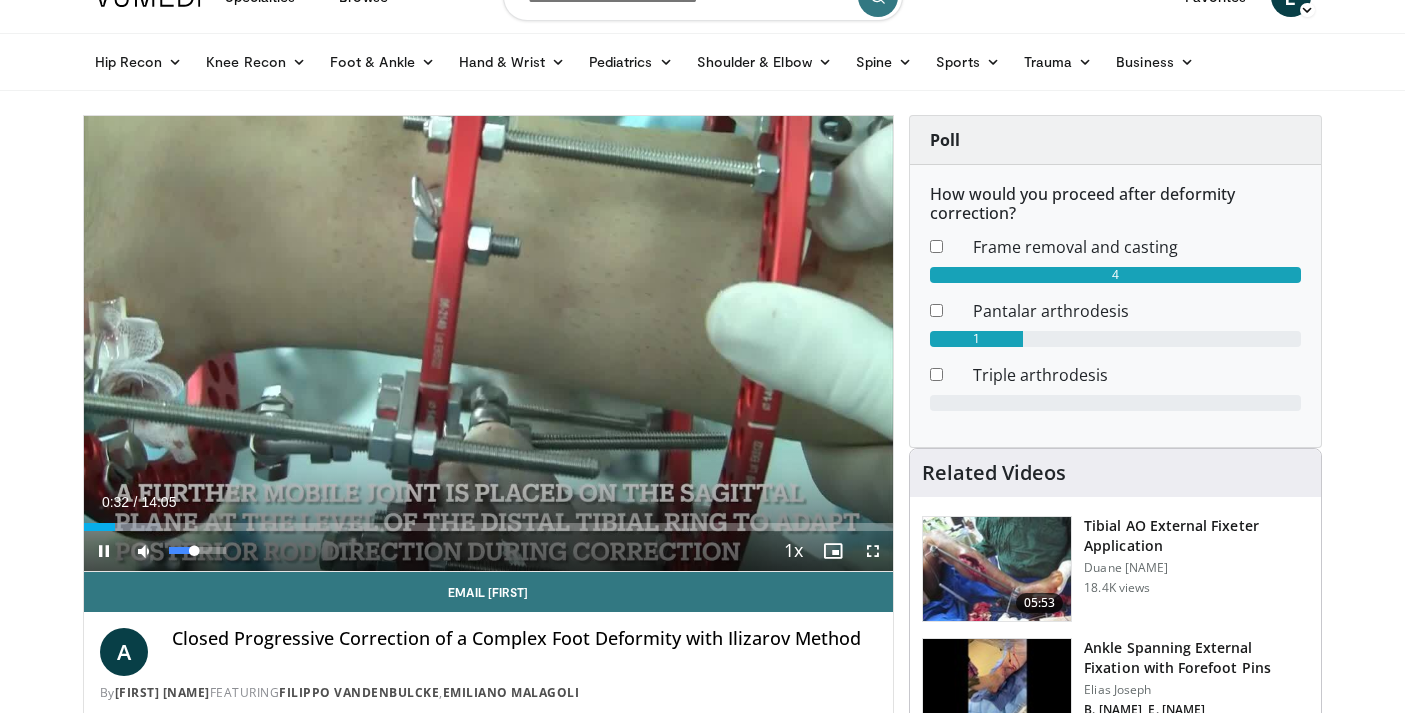 click at bounding box center (144, 551) 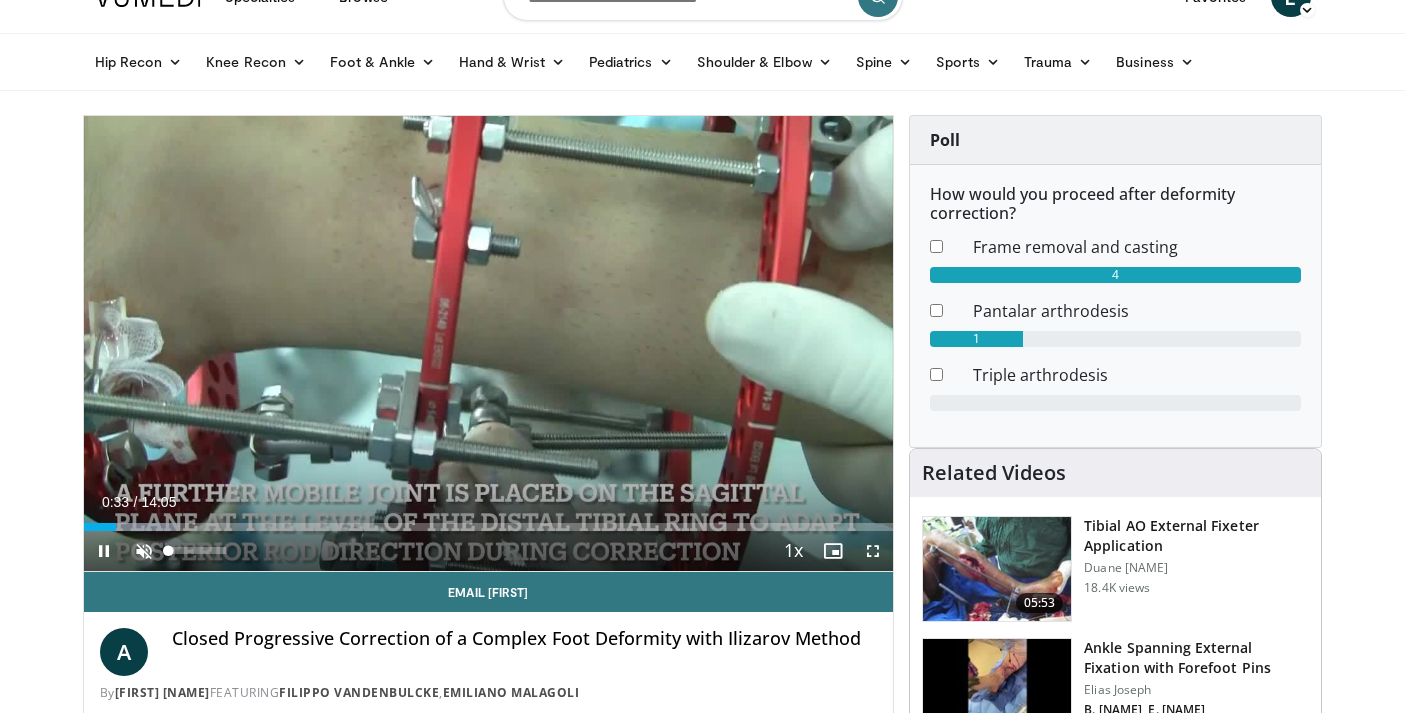 click at bounding box center [144, 551] 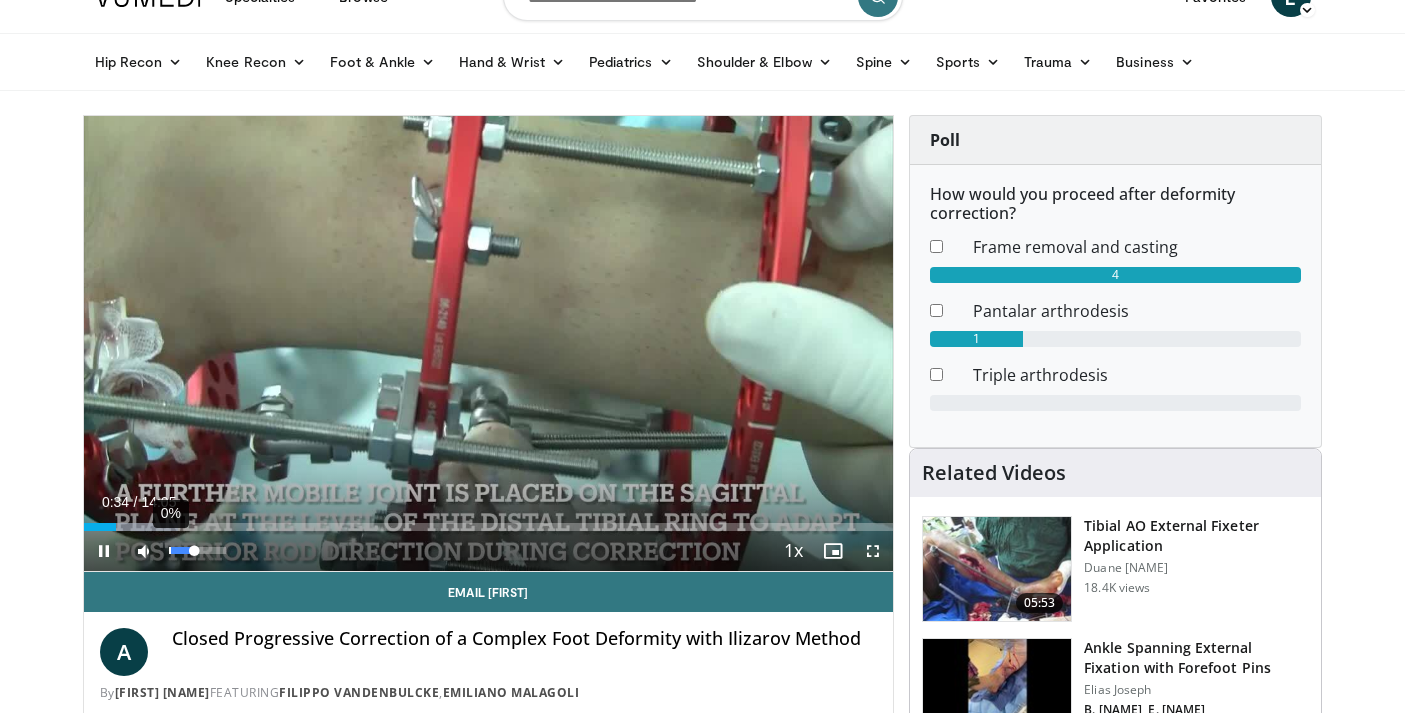 click on "0%" at bounding box center [198, 551] 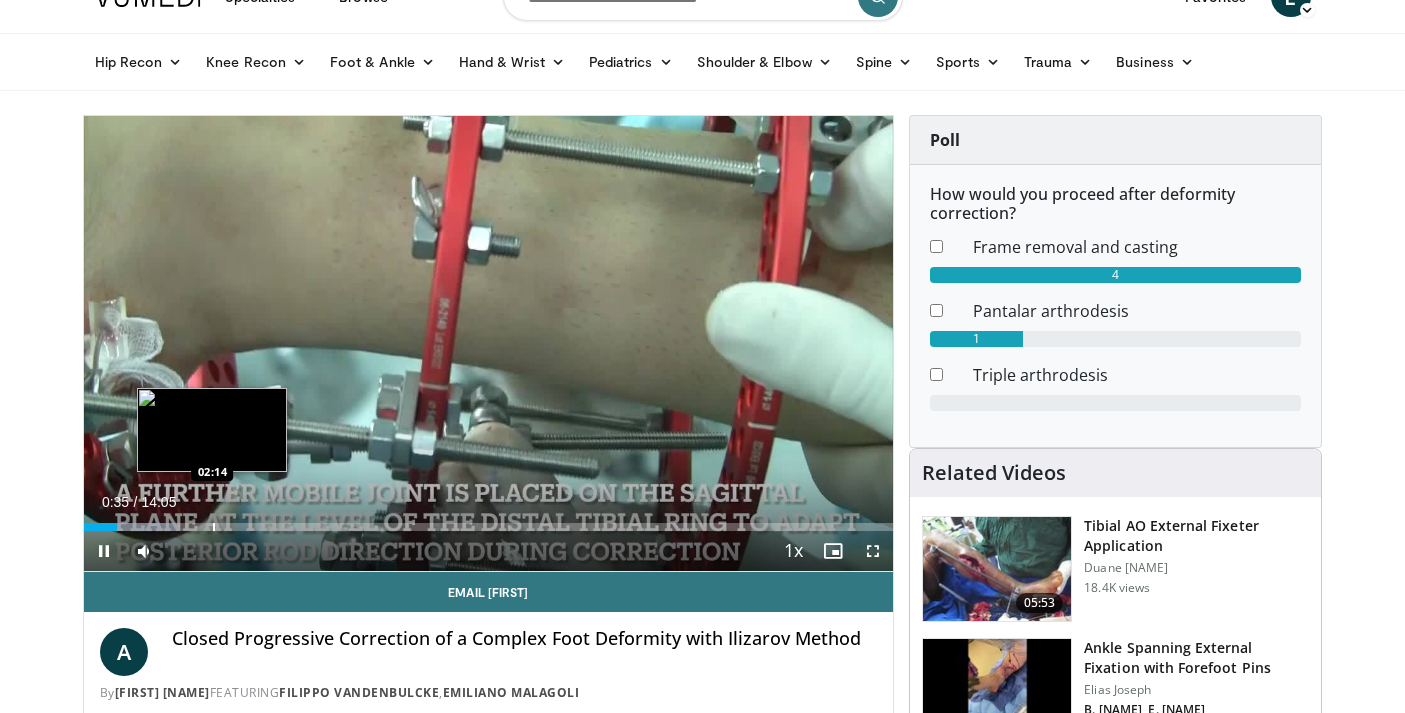 click at bounding box center [214, 527] 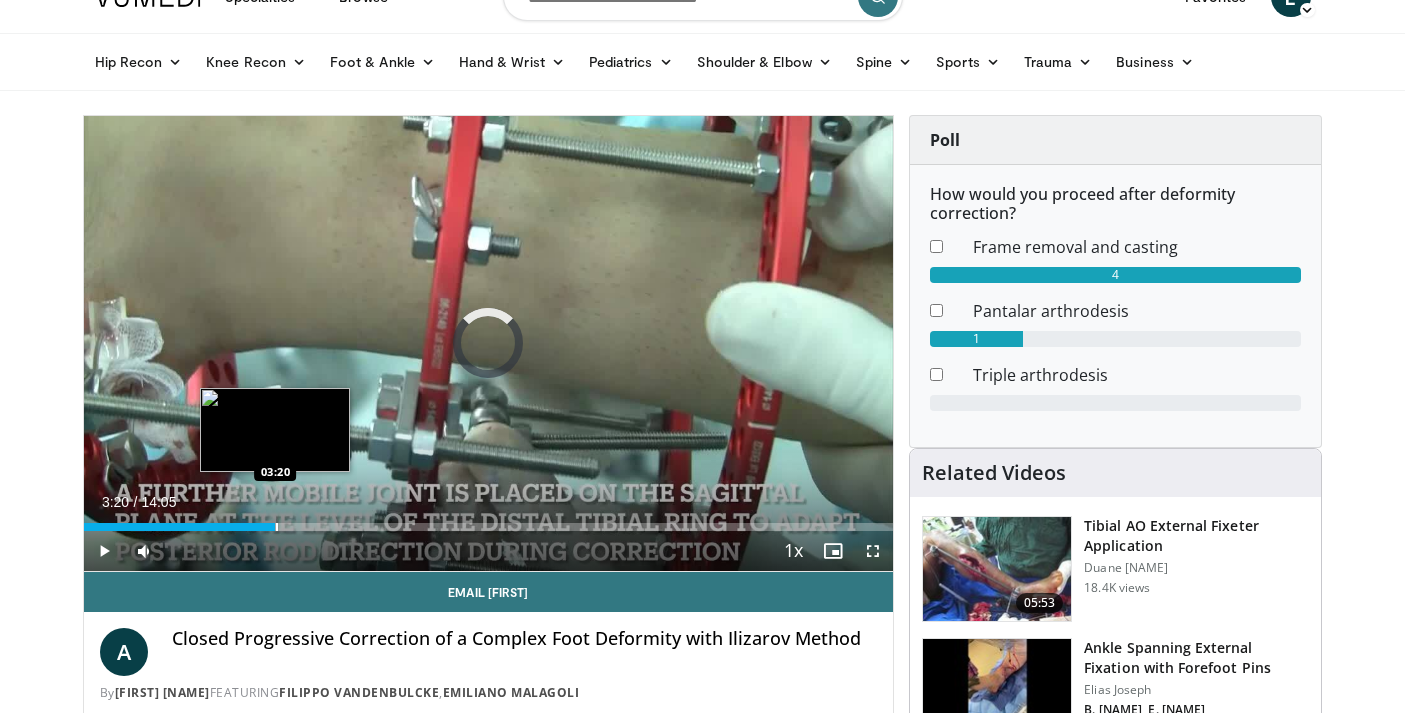 click at bounding box center (277, 527) 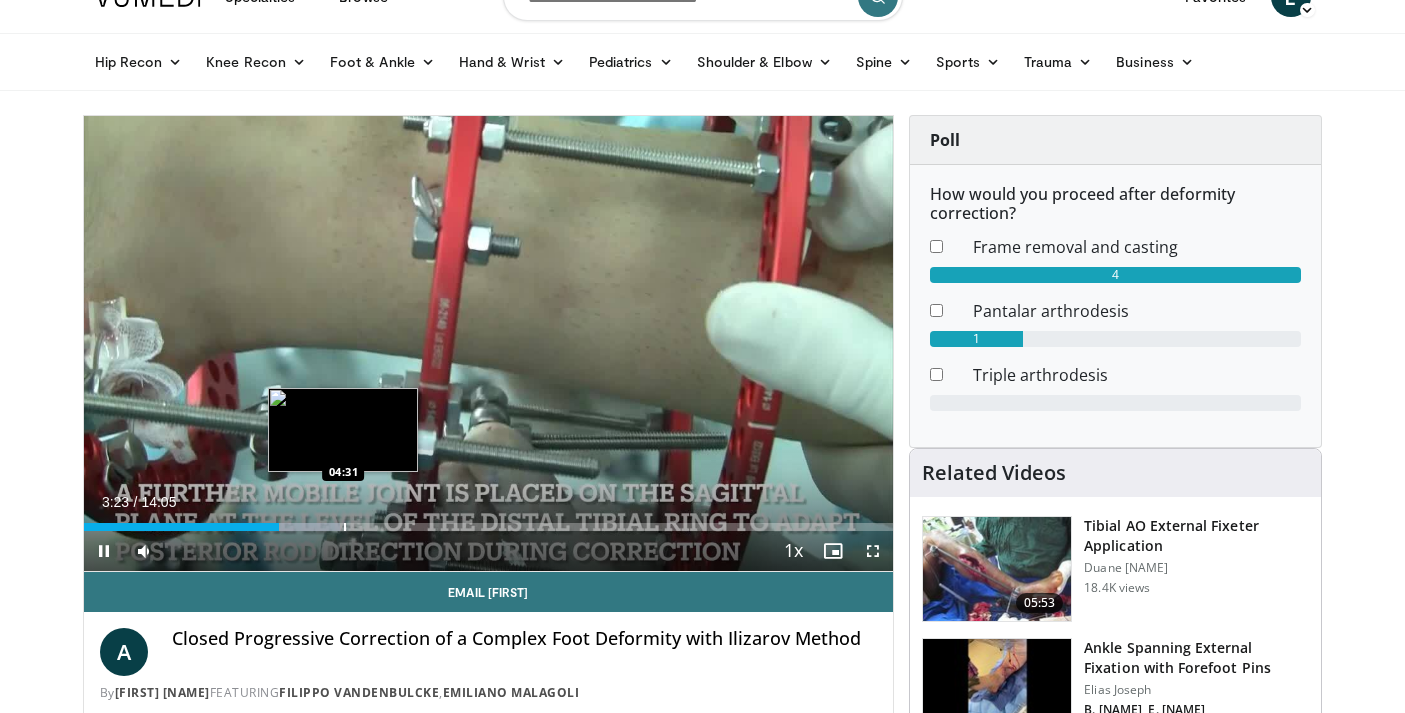 click at bounding box center (345, 527) 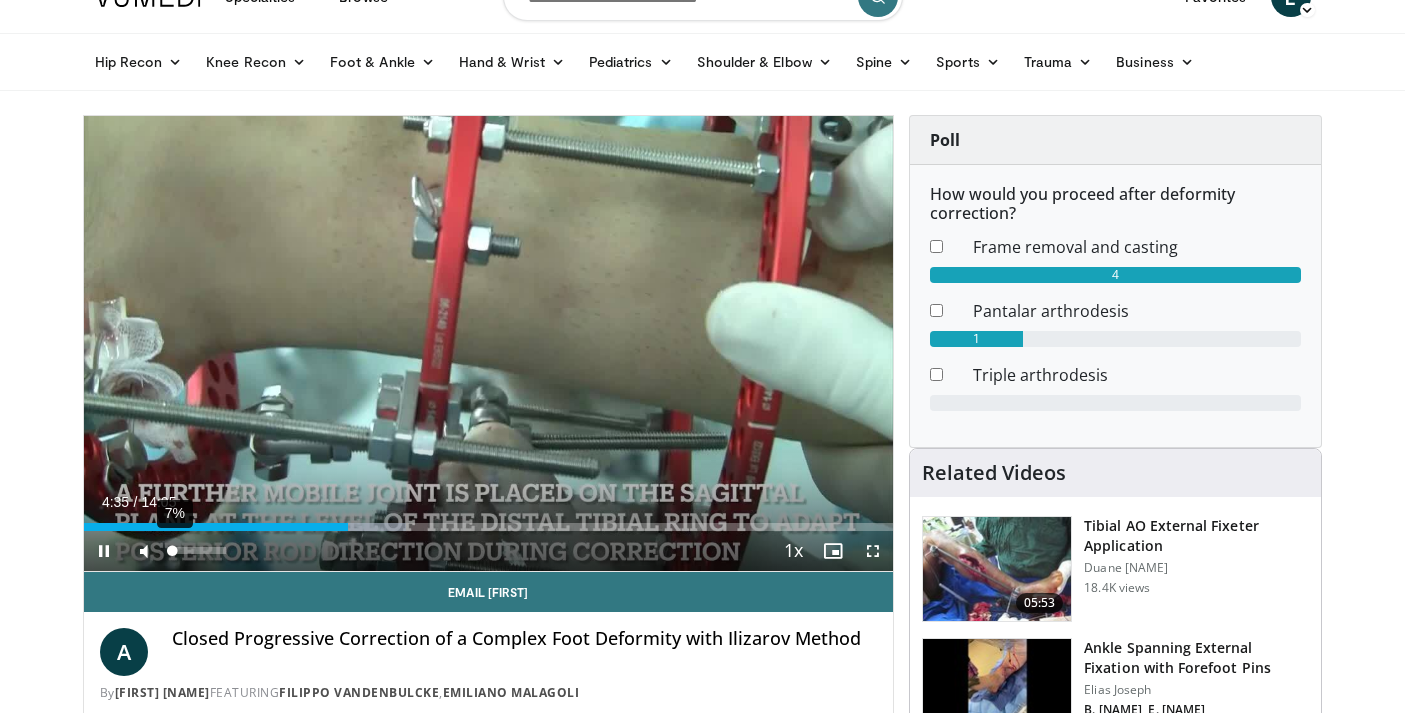 drag, startPoint x: 192, startPoint y: 547, endPoint x: 172, endPoint y: 542, distance: 20.615528 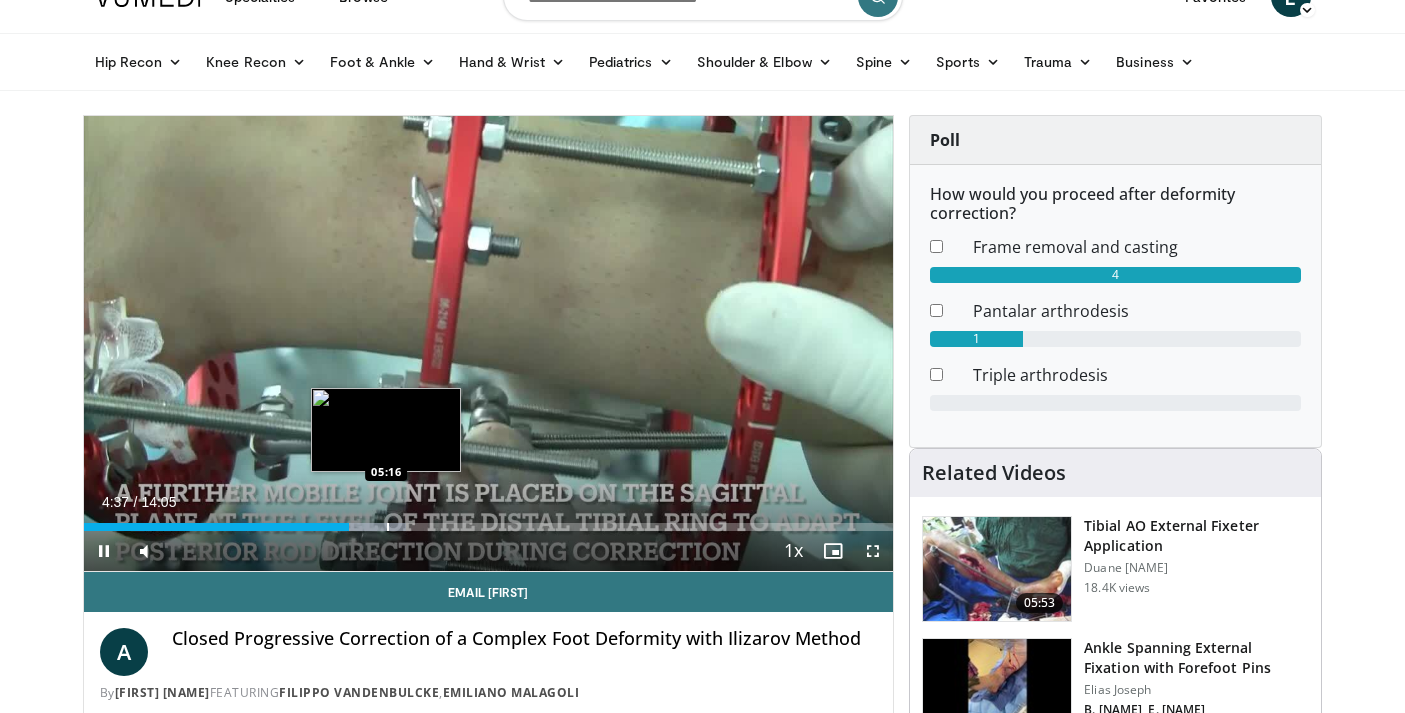 click at bounding box center [388, 527] 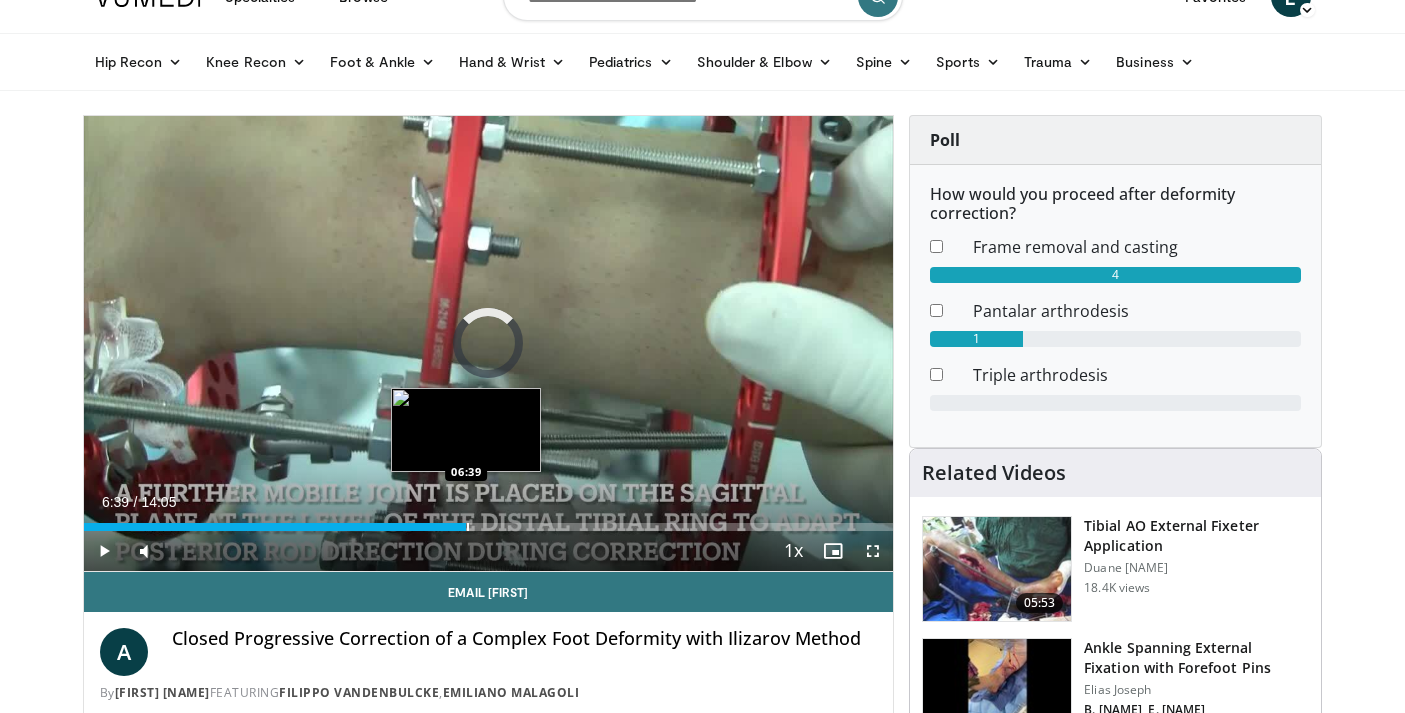 click at bounding box center (468, 527) 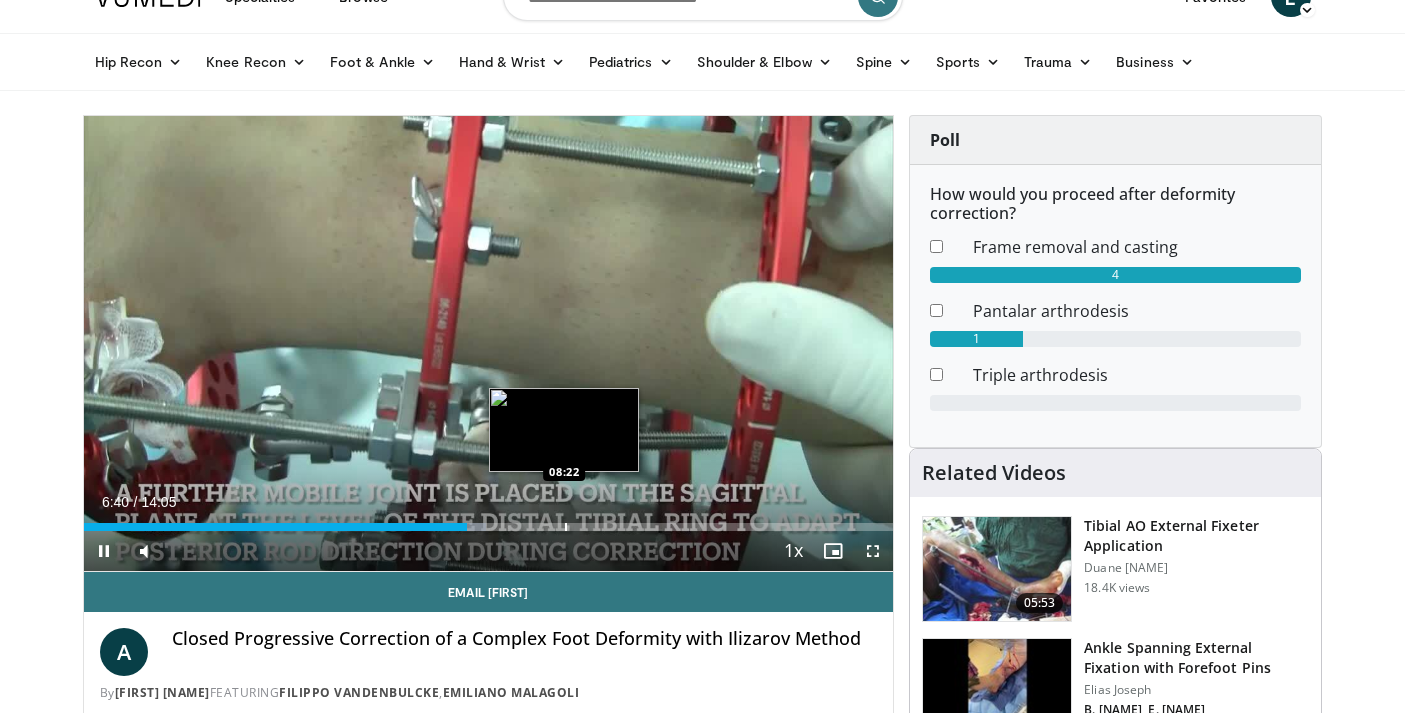 click at bounding box center [566, 527] 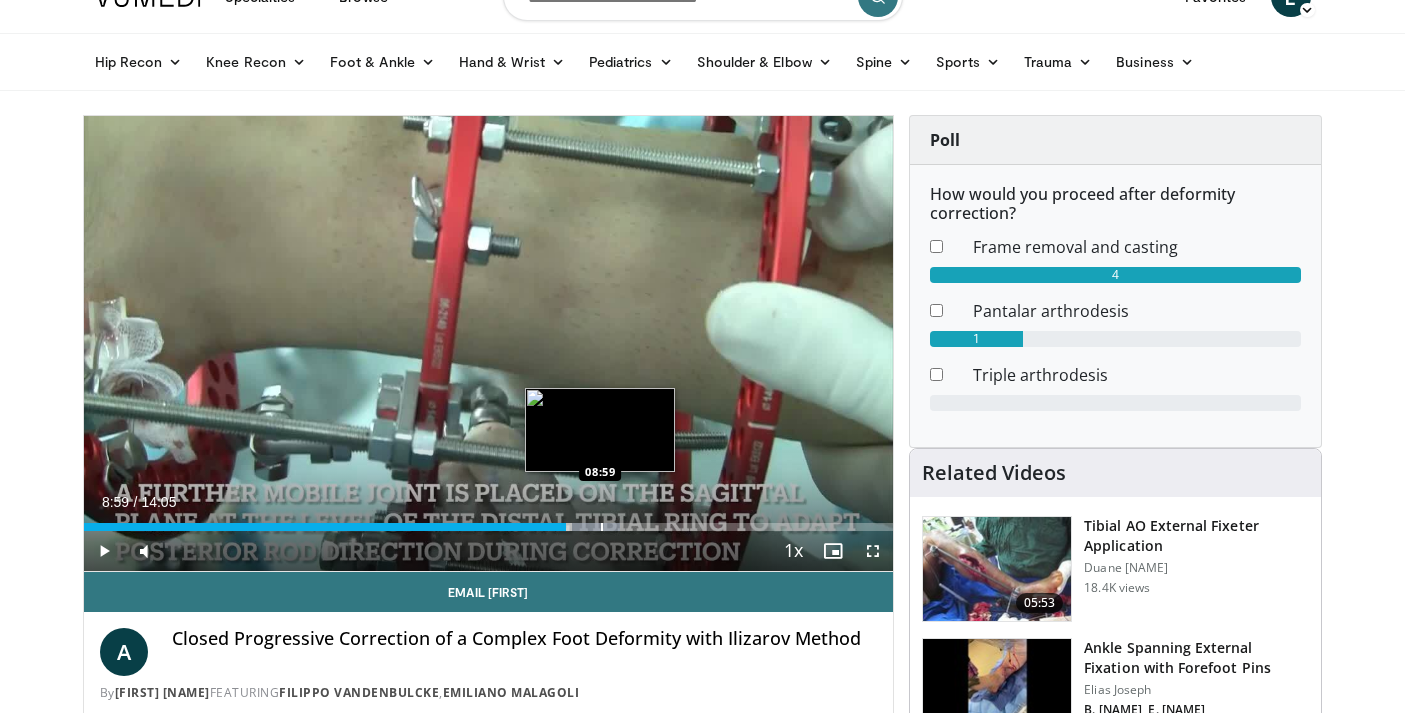 click on "Loaded :  66.30% 08:59 08:59" at bounding box center (489, 521) 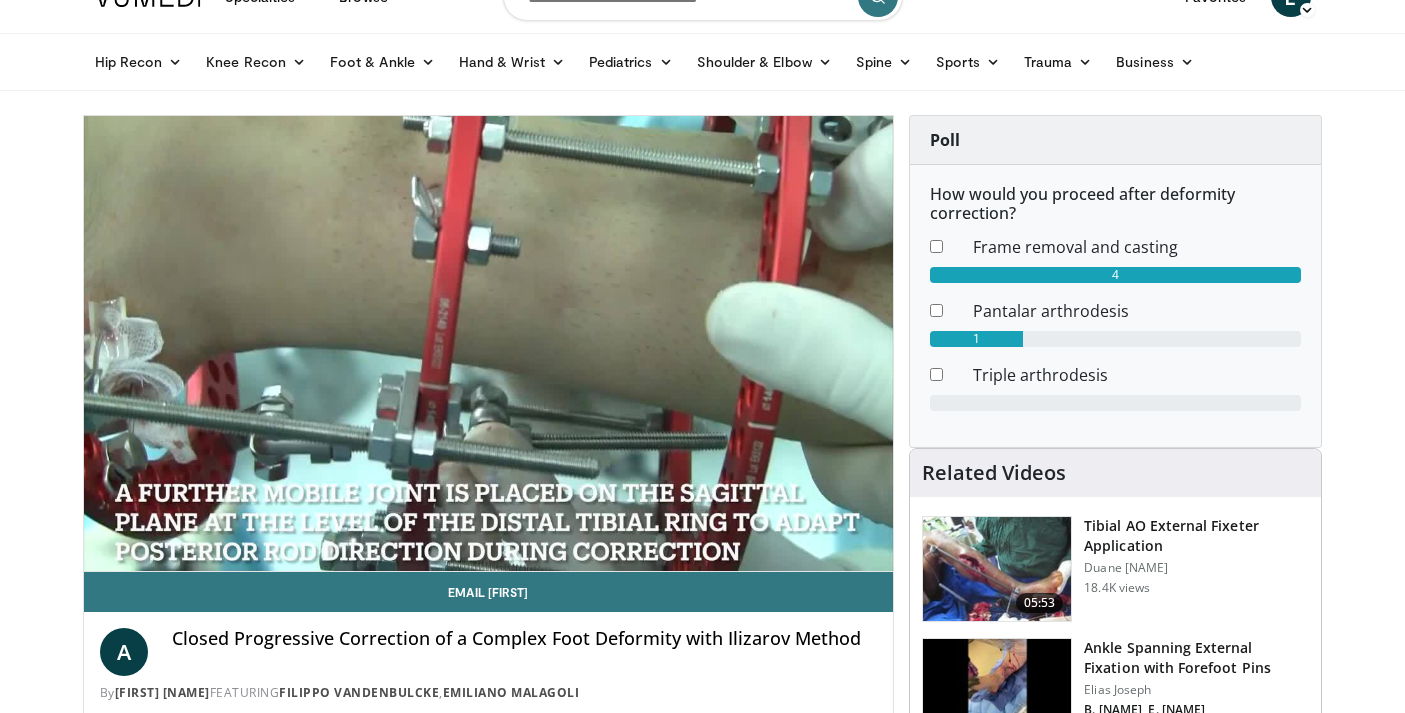 click on "Loaded :  71.04% 09:00 08:59" at bounding box center [489, 561] 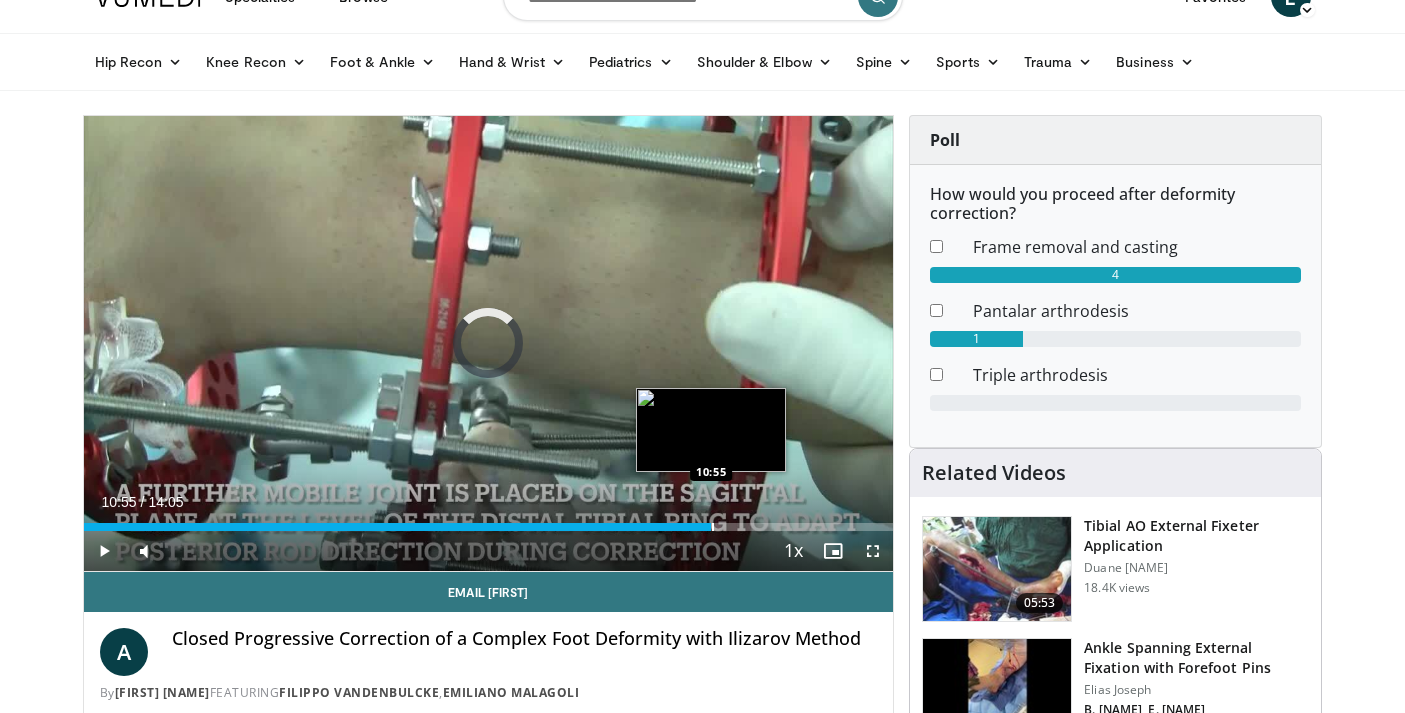 click at bounding box center [713, 527] 